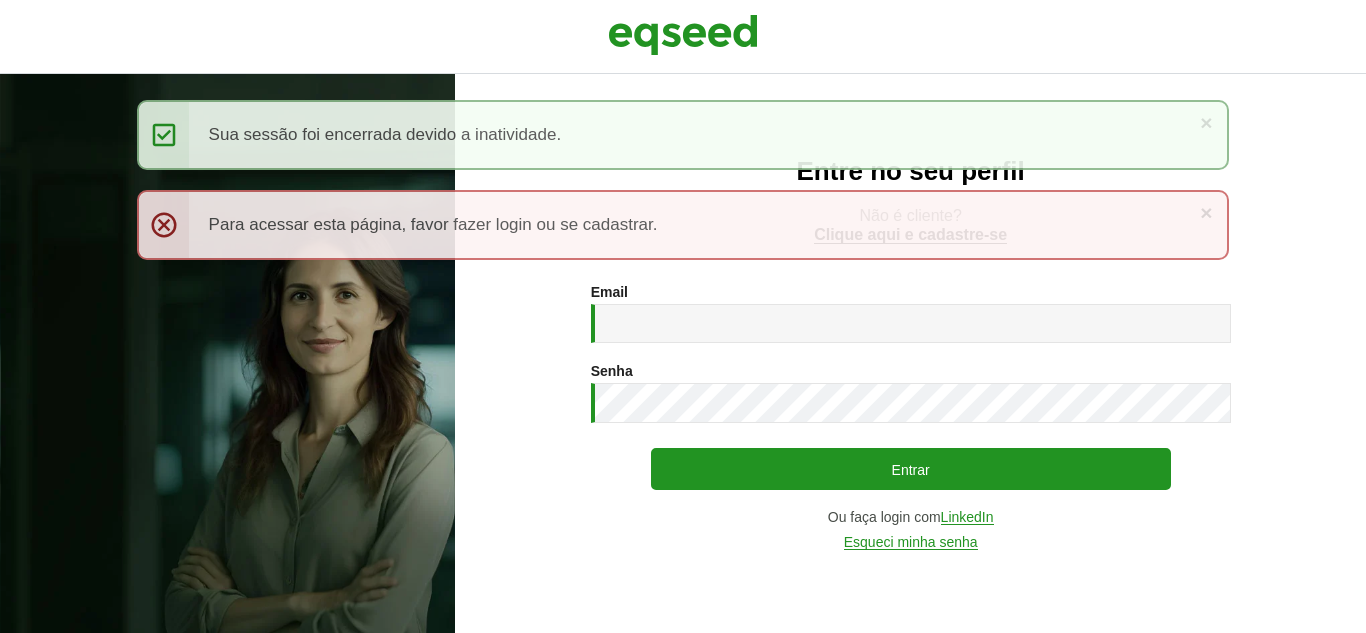 scroll, scrollTop: 0, scrollLeft: 0, axis: both 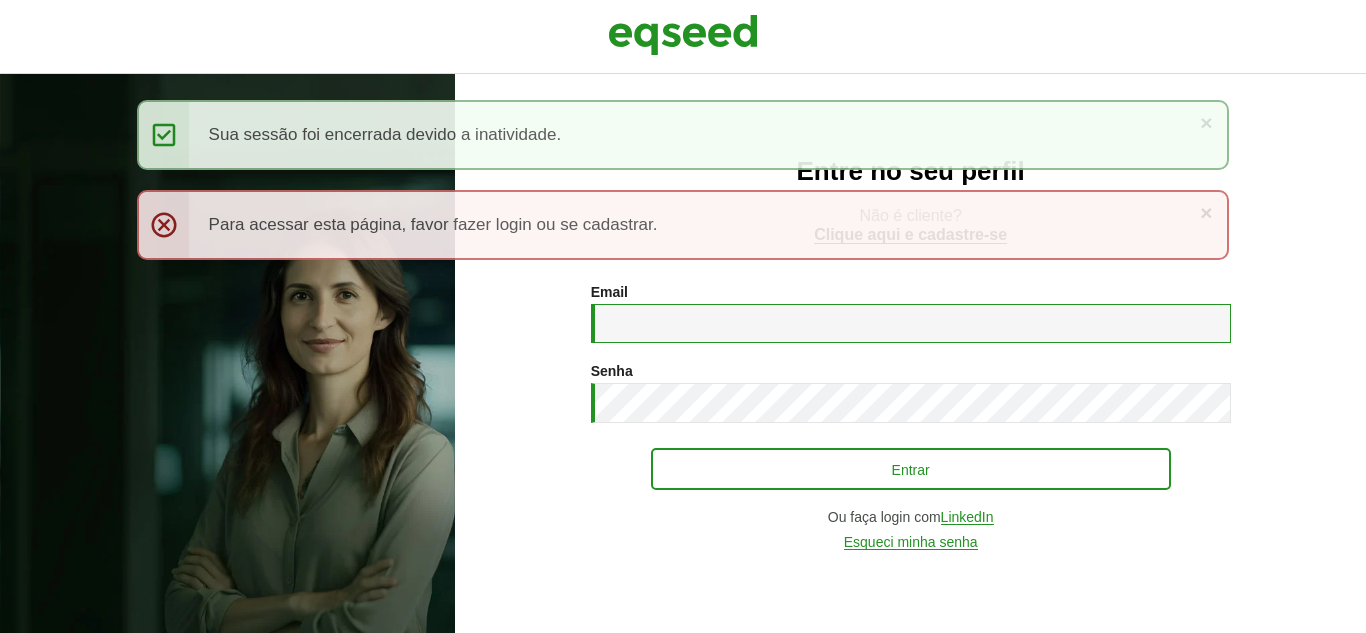 type on "**********" 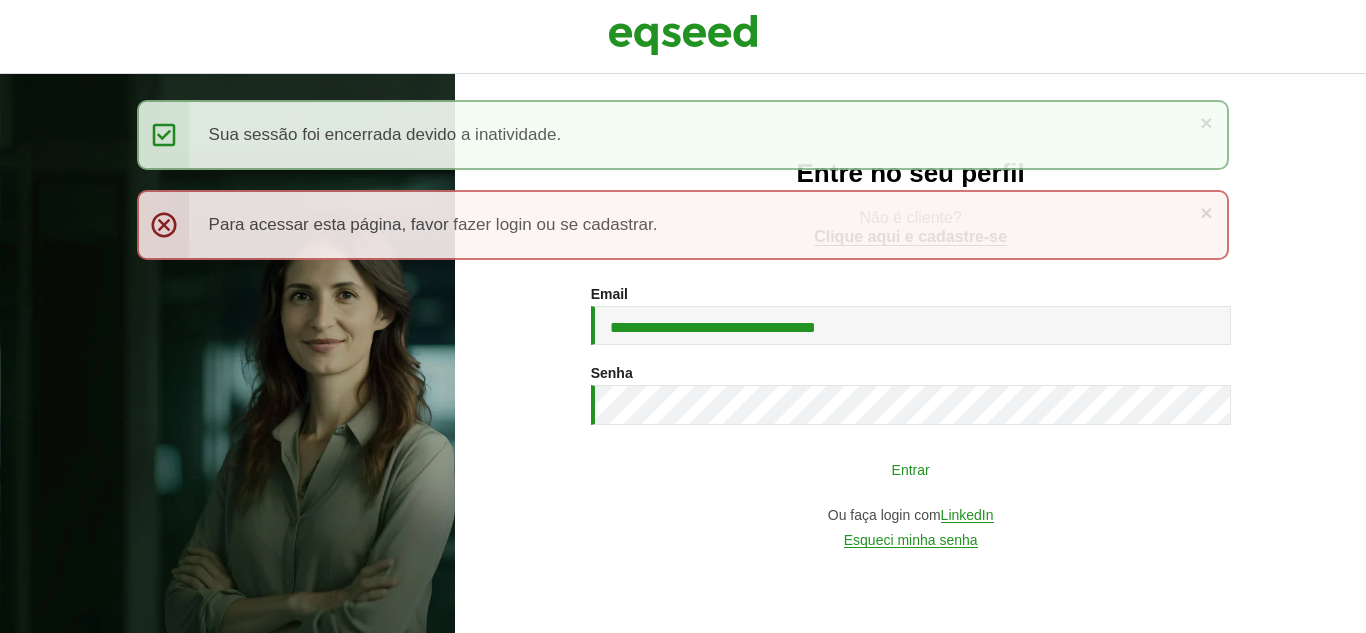 click on "Entrar" at bounding box center [911, 469] 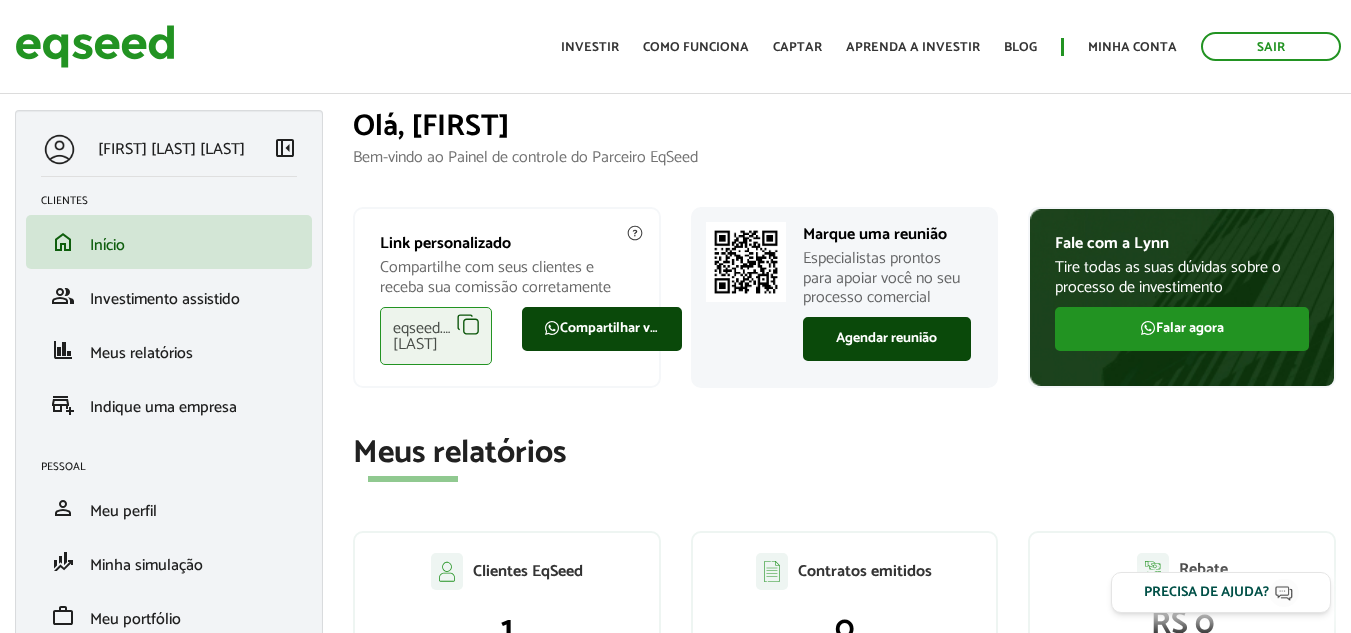 scroll, scrollTop: 0, scrollLeft: 0, axis: both 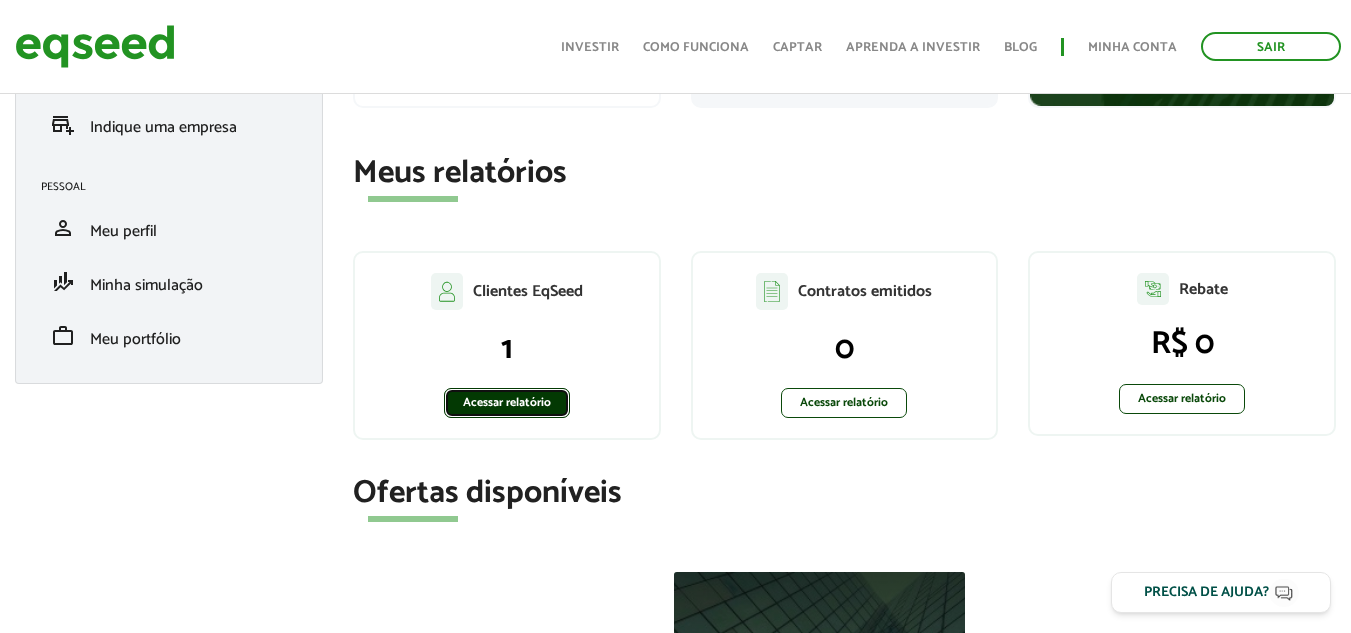 click on "Acessar relatório" at bounding box center [507, 403] 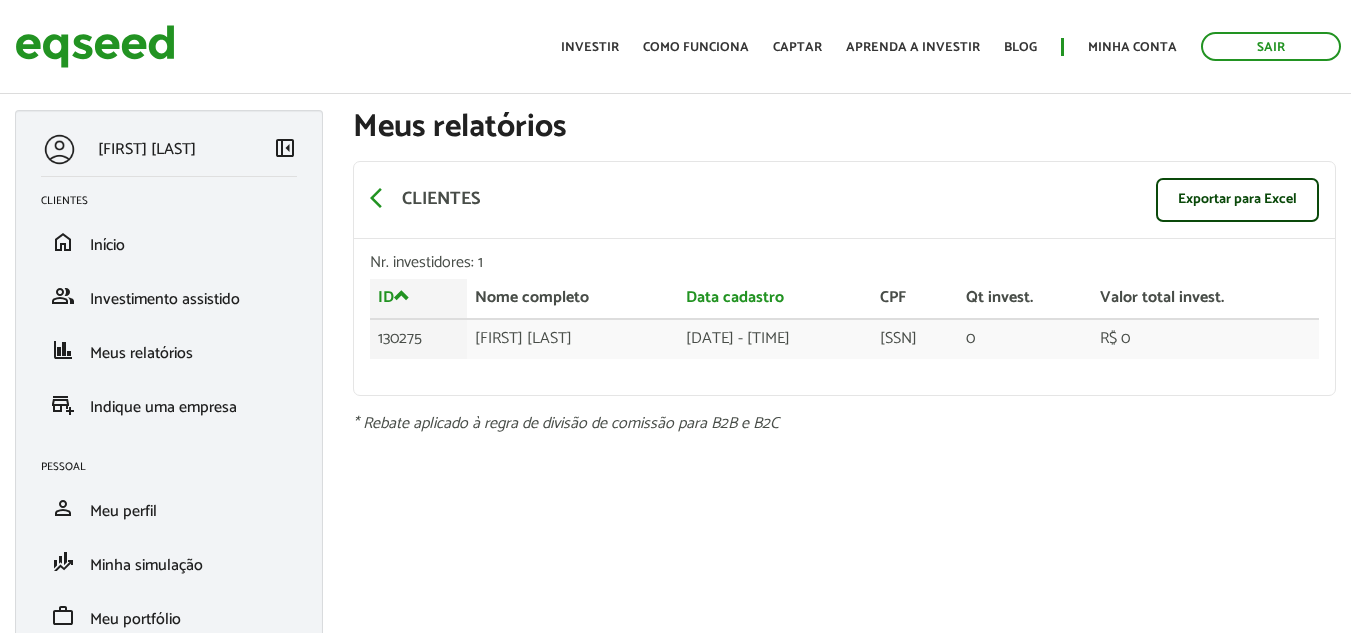 scroll, scrollTop: 0, scrollLeft: 0, axis: both 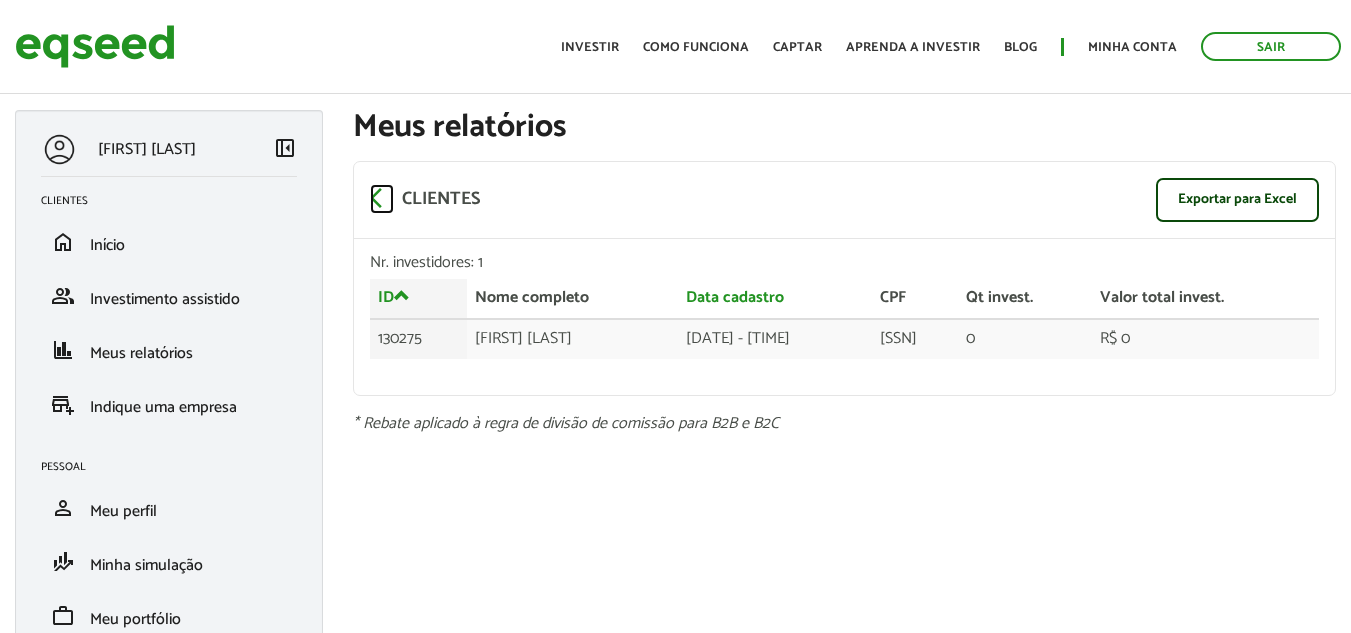 click on "arrow_back_ios" at bounding box center [382, 198] 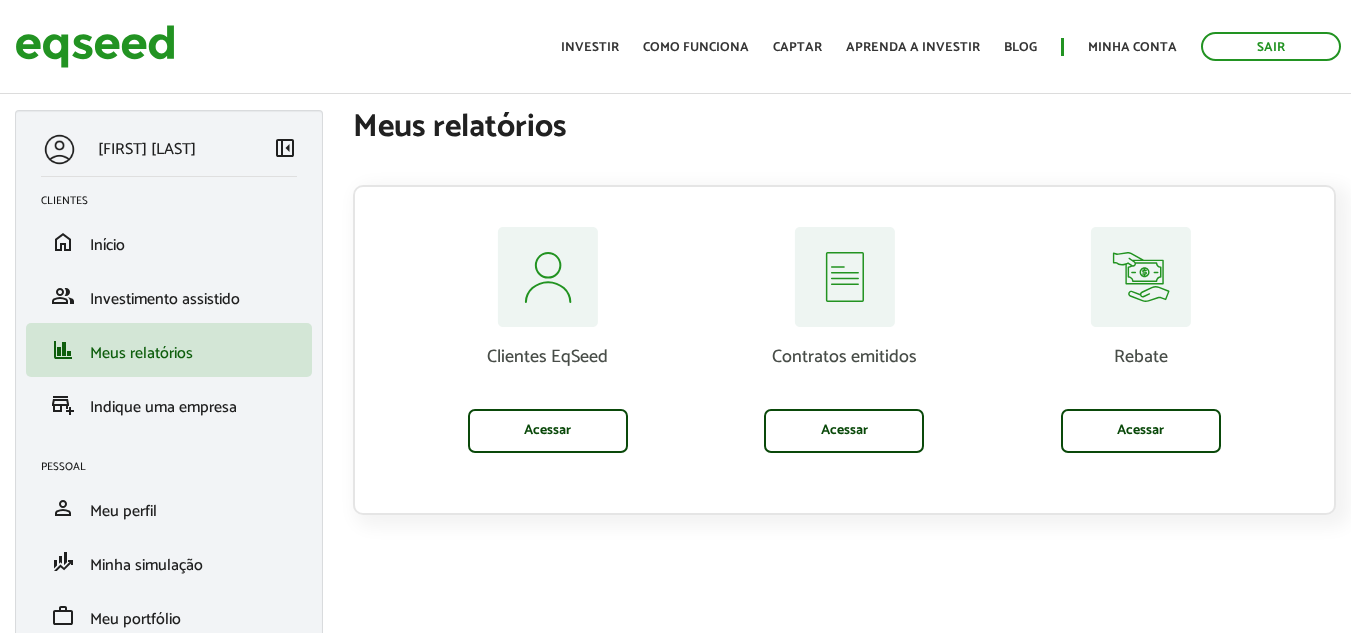 scroll, scrollTop: 0, scrollLeft: 0, axis: both 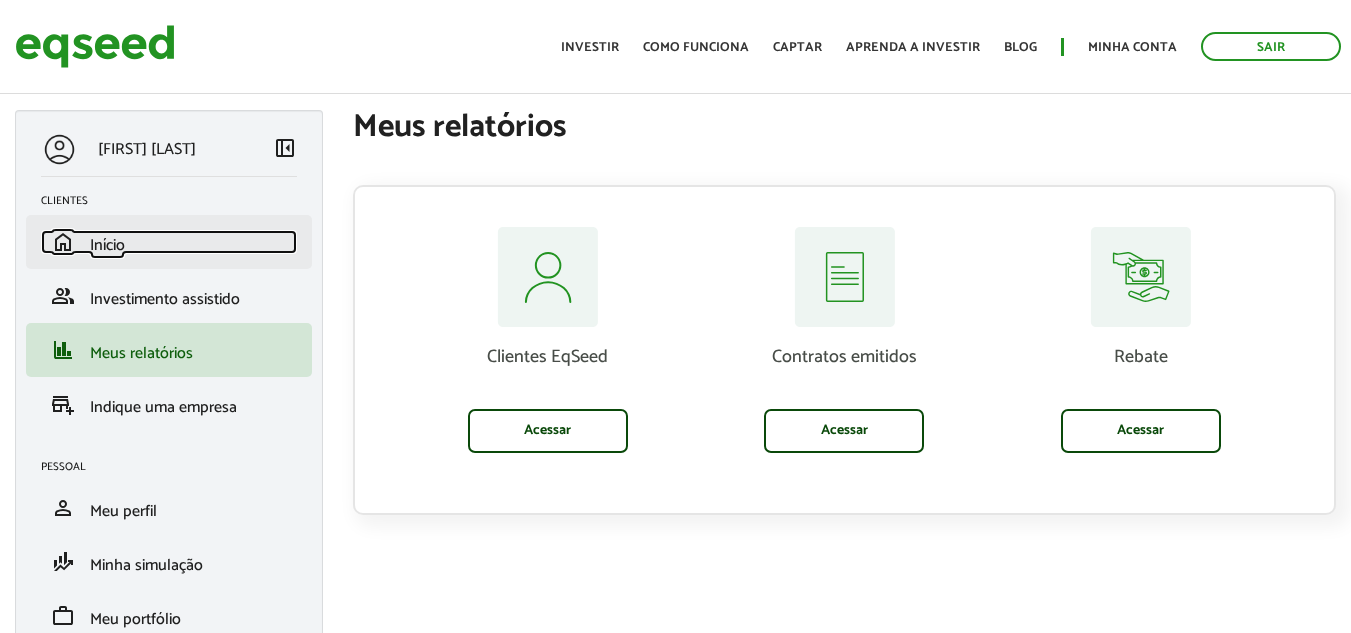 click on "home Início" at bounding box center (169, 242) 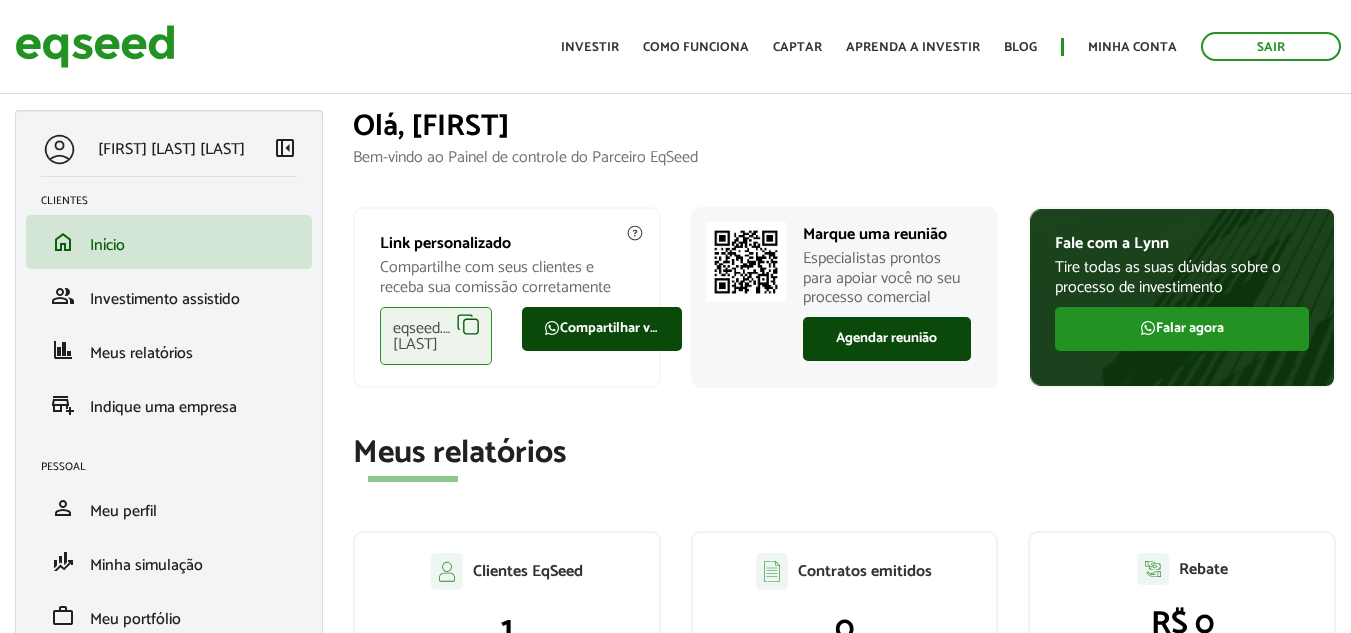 scroll, scrollTop: 0, scrollLeft: 0, axis: both 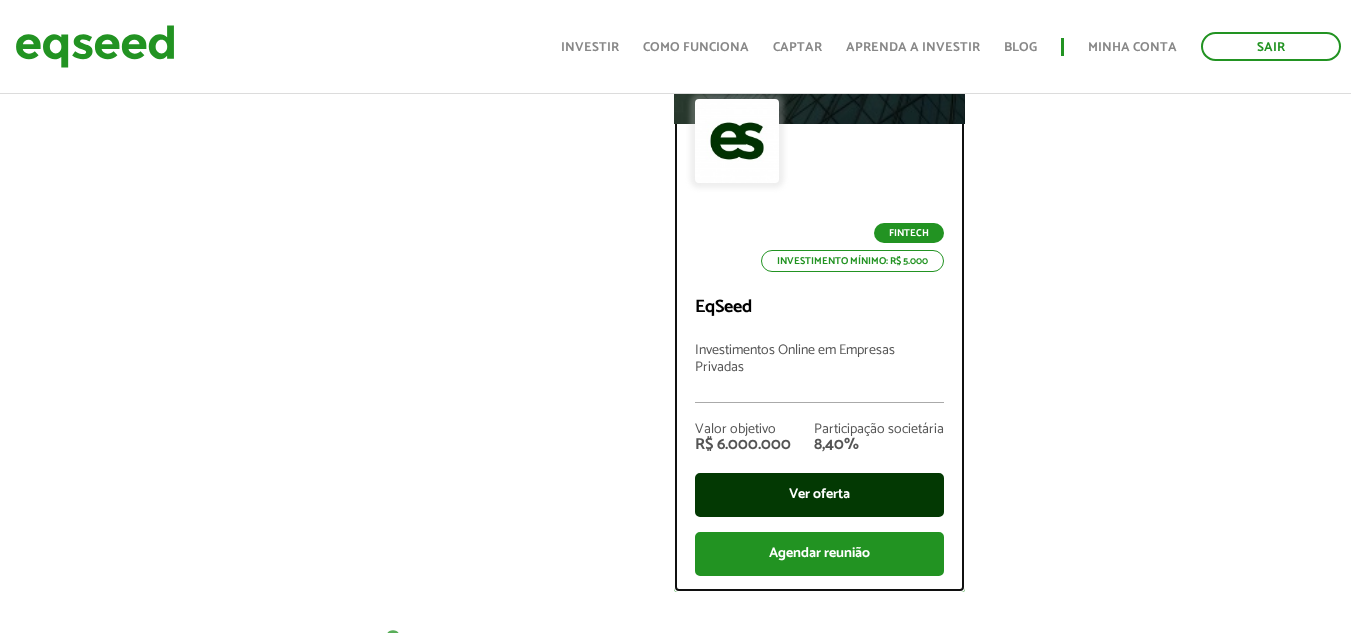 click on "Ver oferta" at bounding box center [819, 495] 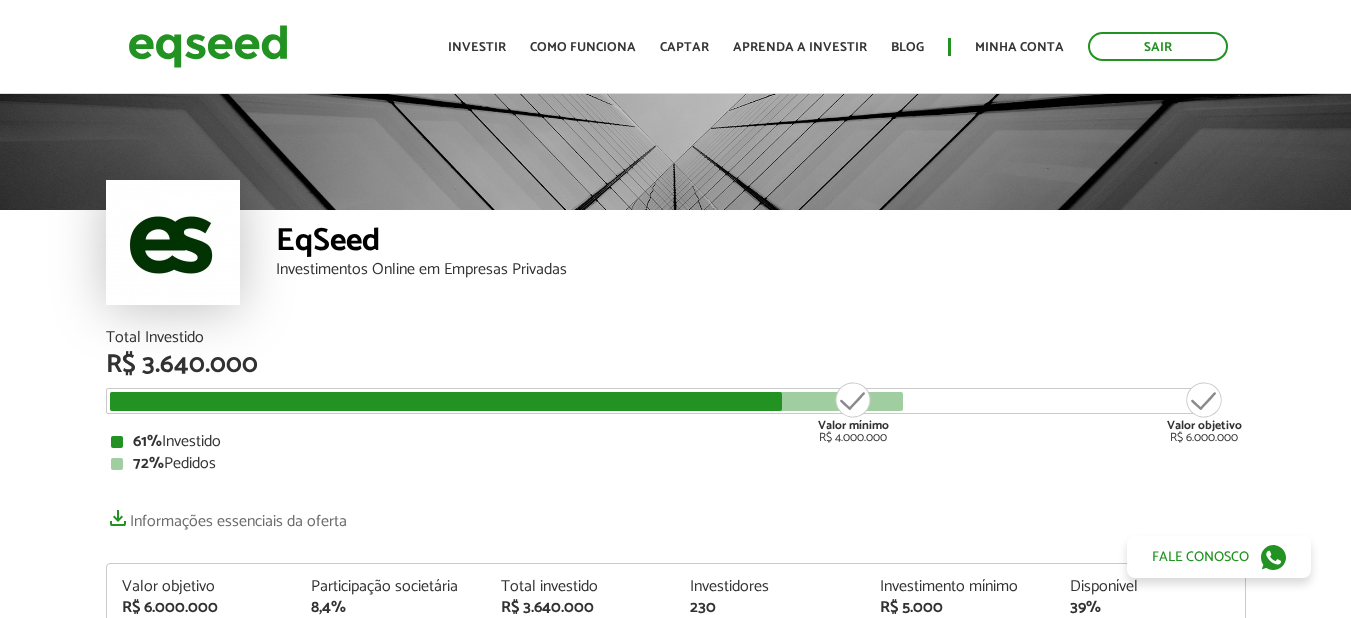 scroll, scrollTop: 0, scrollLeft: 0, axis: both 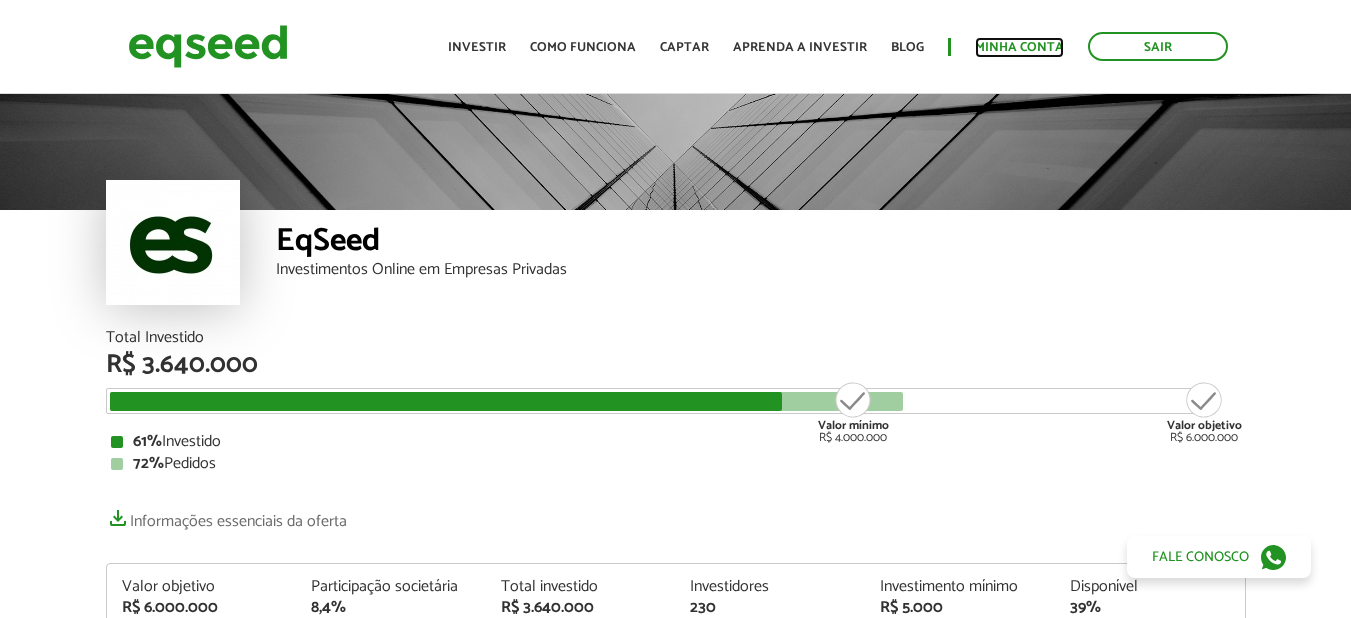 click on "Minha conta" at bounding box center [1019, 47] 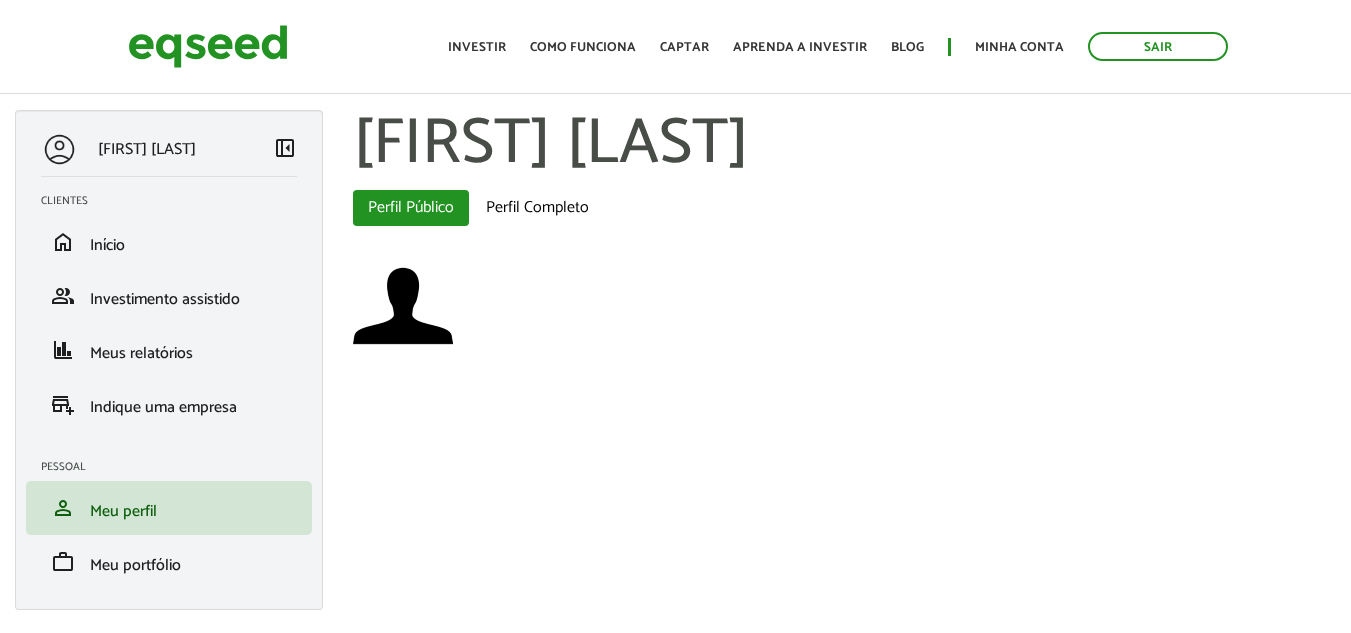scroll, scrollTop: 0, scrollLeft: 0, axis: both 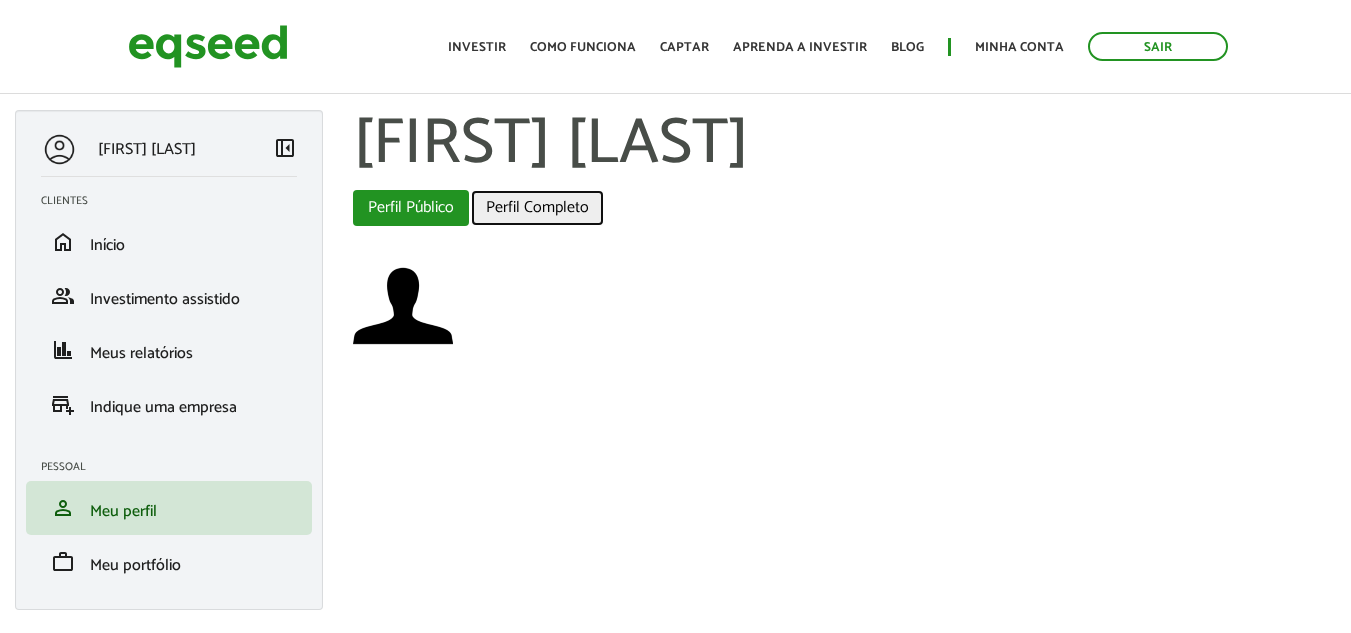 click on "Perfil Completo" at bounding box center (537, 208) 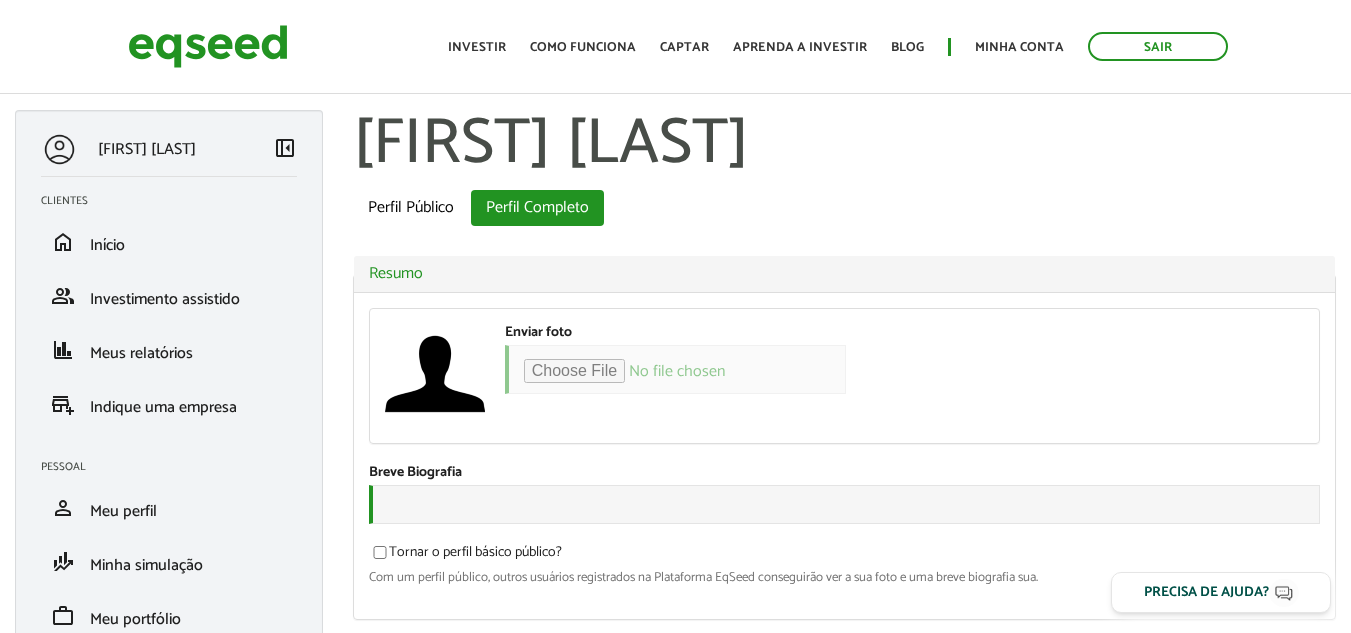 scroll, scrollTop: 0, scrollLeft: 0, axis: both 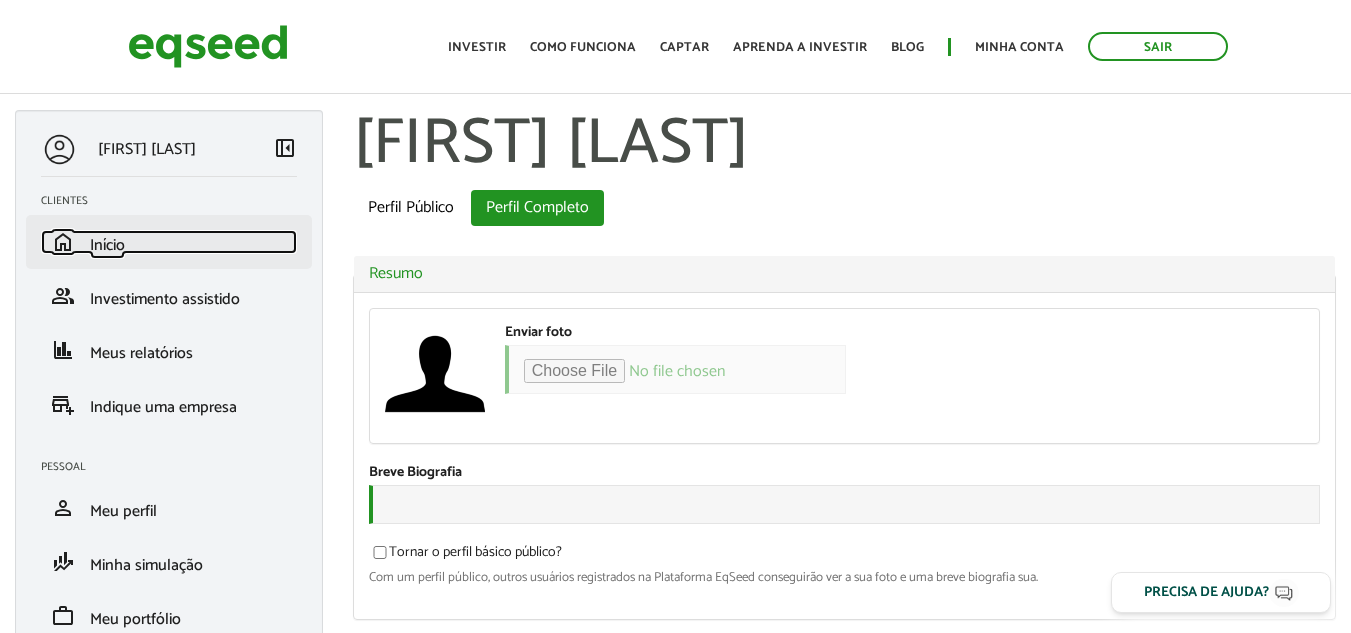 click on "home Início" at bounding box center [169, 242] 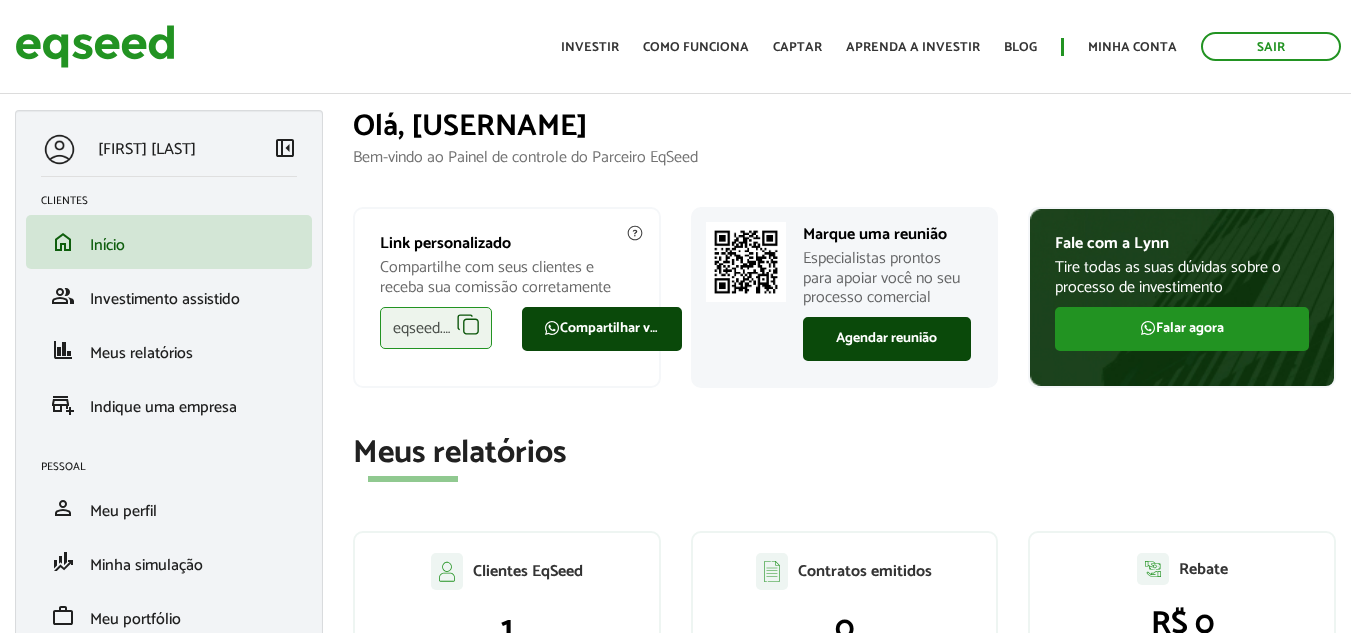 scroll, scrollTop: 0, scrollLeft: 0, axis: both 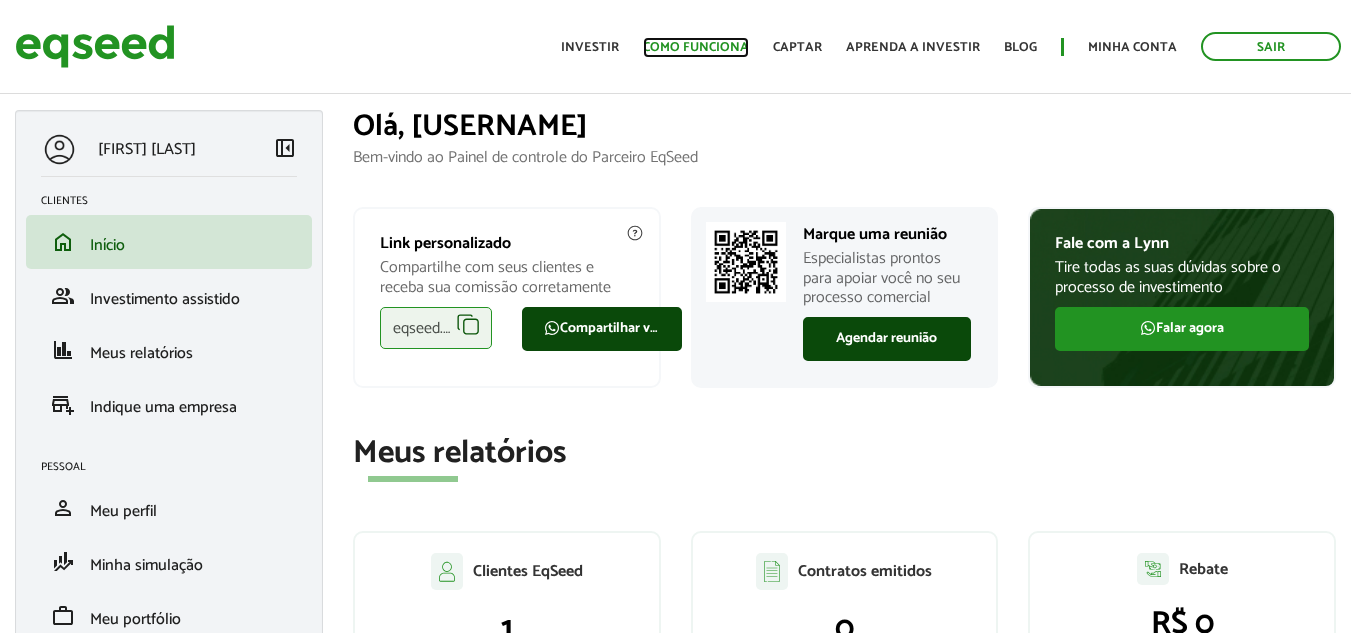 click on "Como funciona" at bounding box center (696, 47) 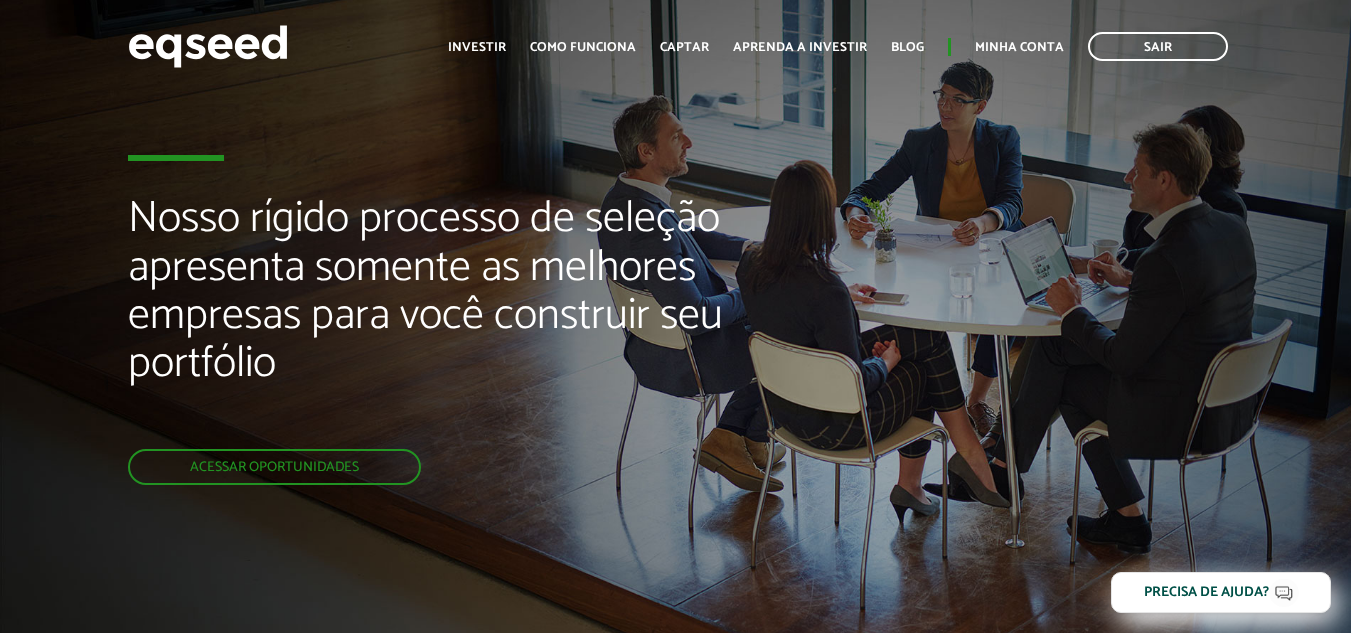 scroll, scrollTop: 0, scrollLeft: 0, axis: both 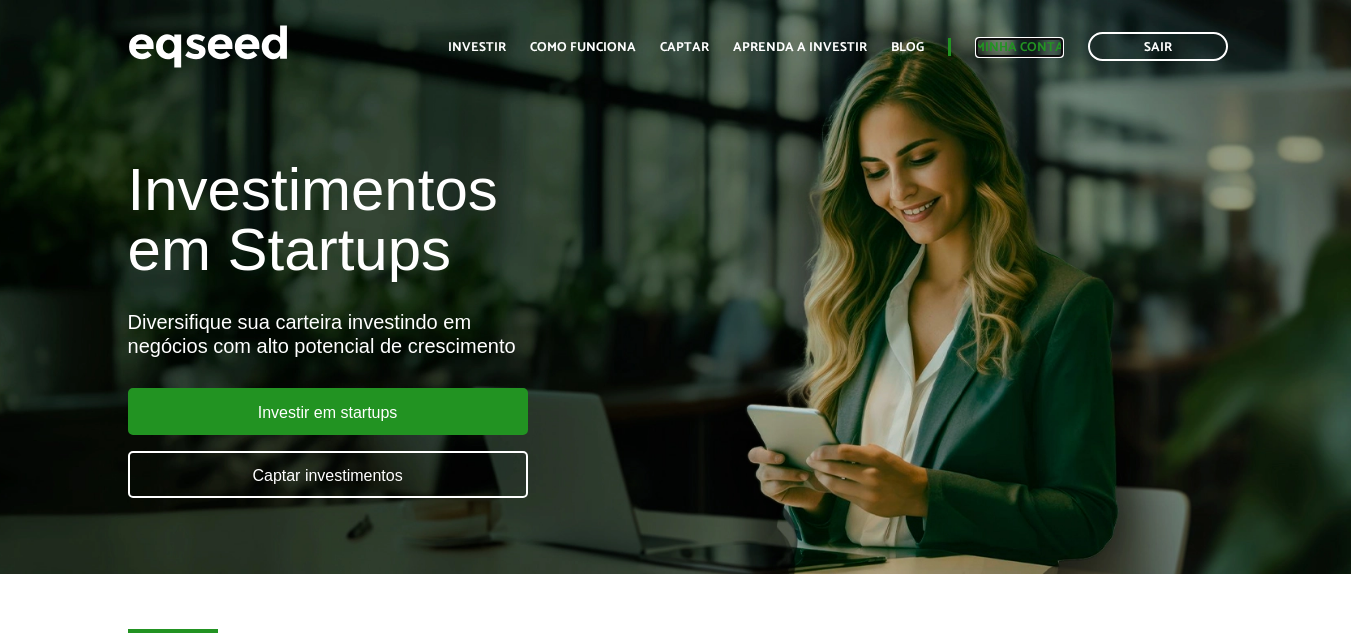 click on "Minha conta" at bounding box center (1019, 47) 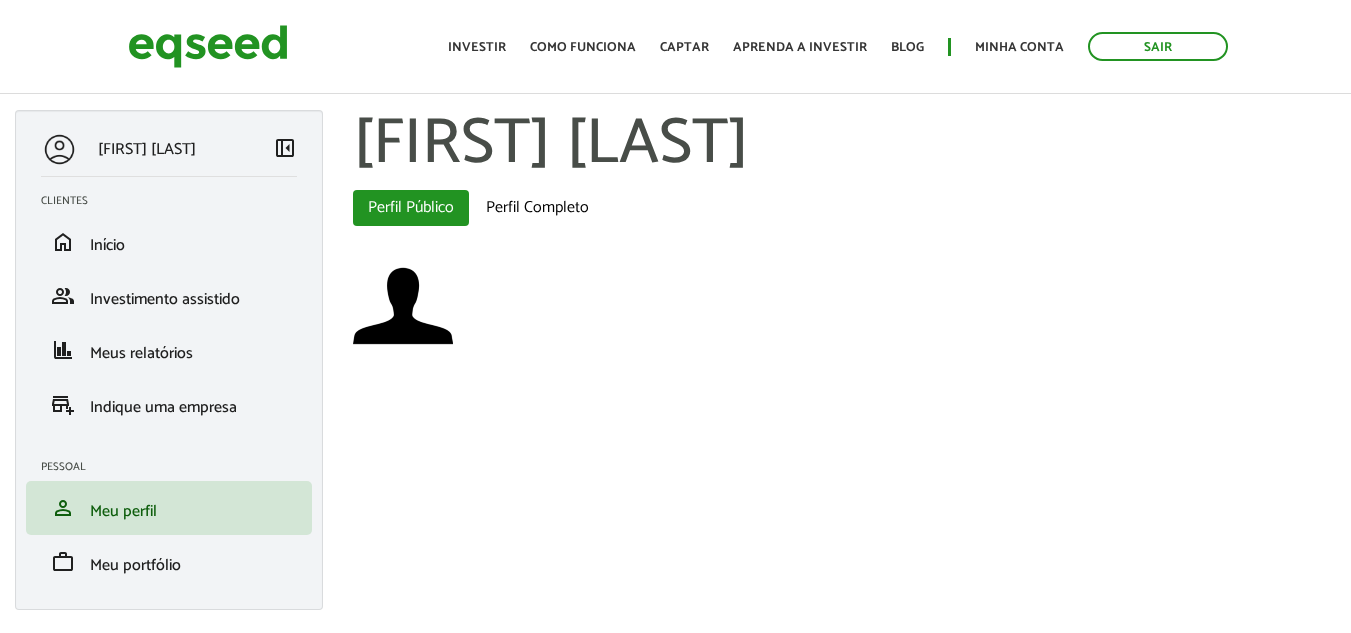 scroll, scrollTop: 0, scrollLeft: 0, axis: both 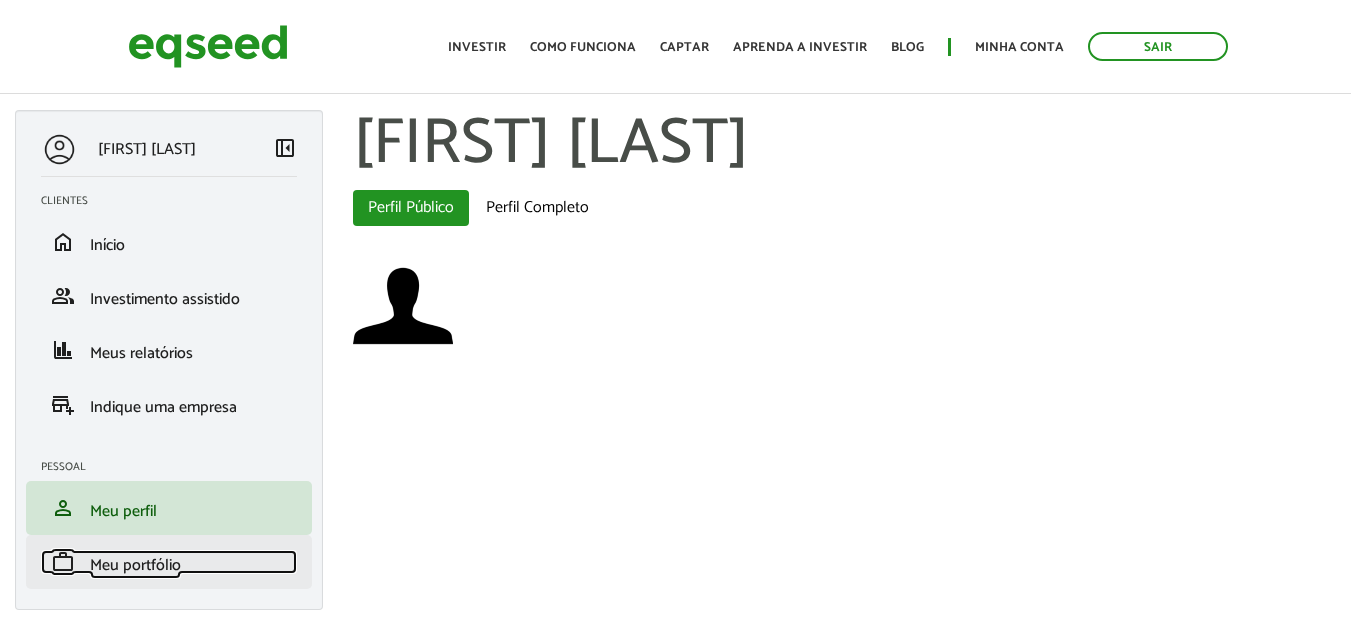 click on "Meu portfólio" at bounding box center [135, 565] 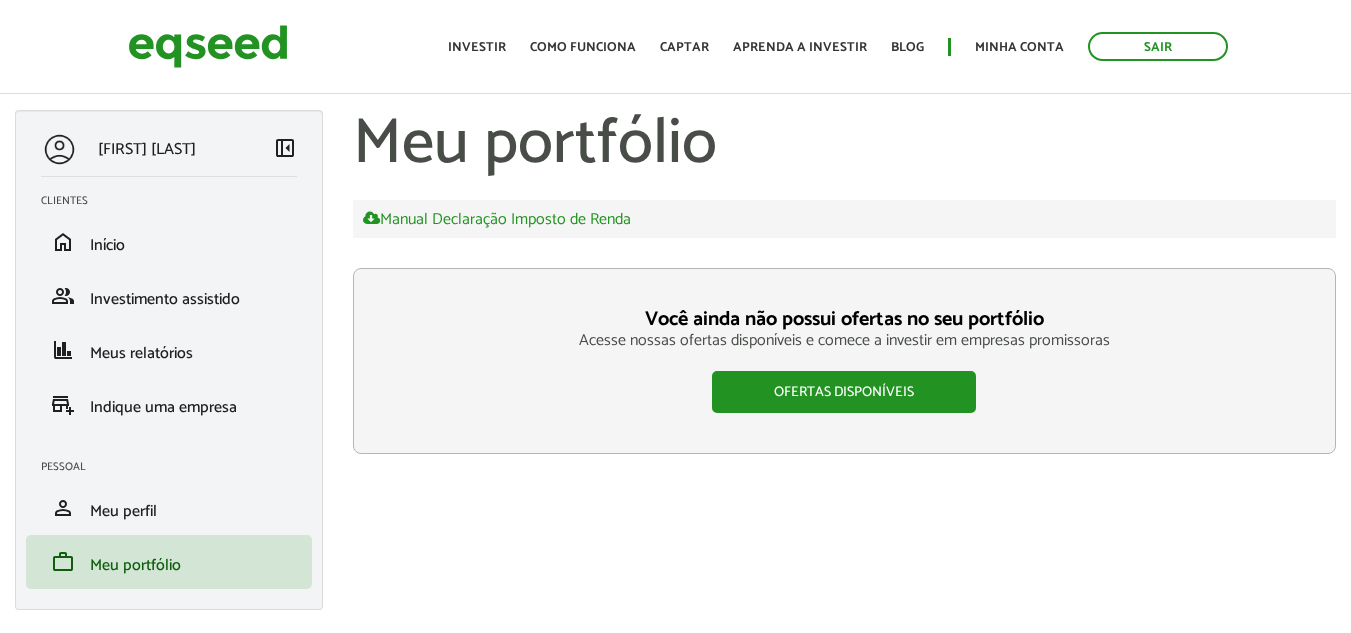 scroll, scrollTop: 0, scrollLeft: 0, axis: both 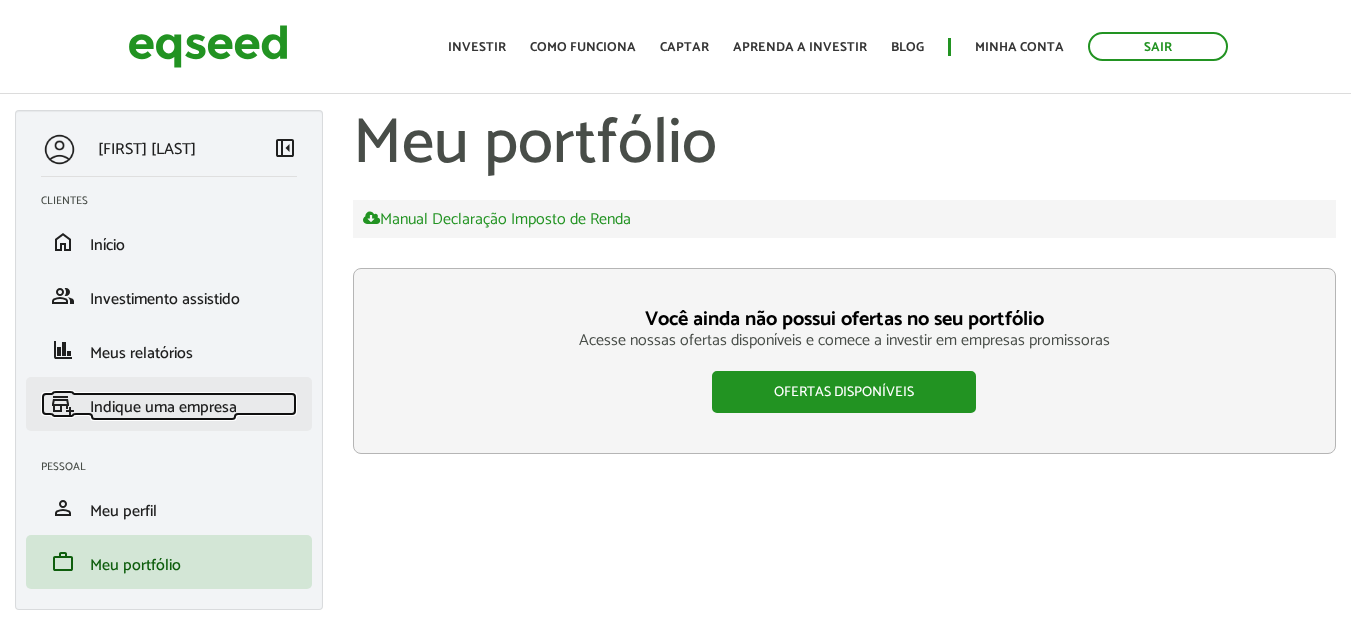 click on "Indique uma empresa" at bounding box center (163, 407) 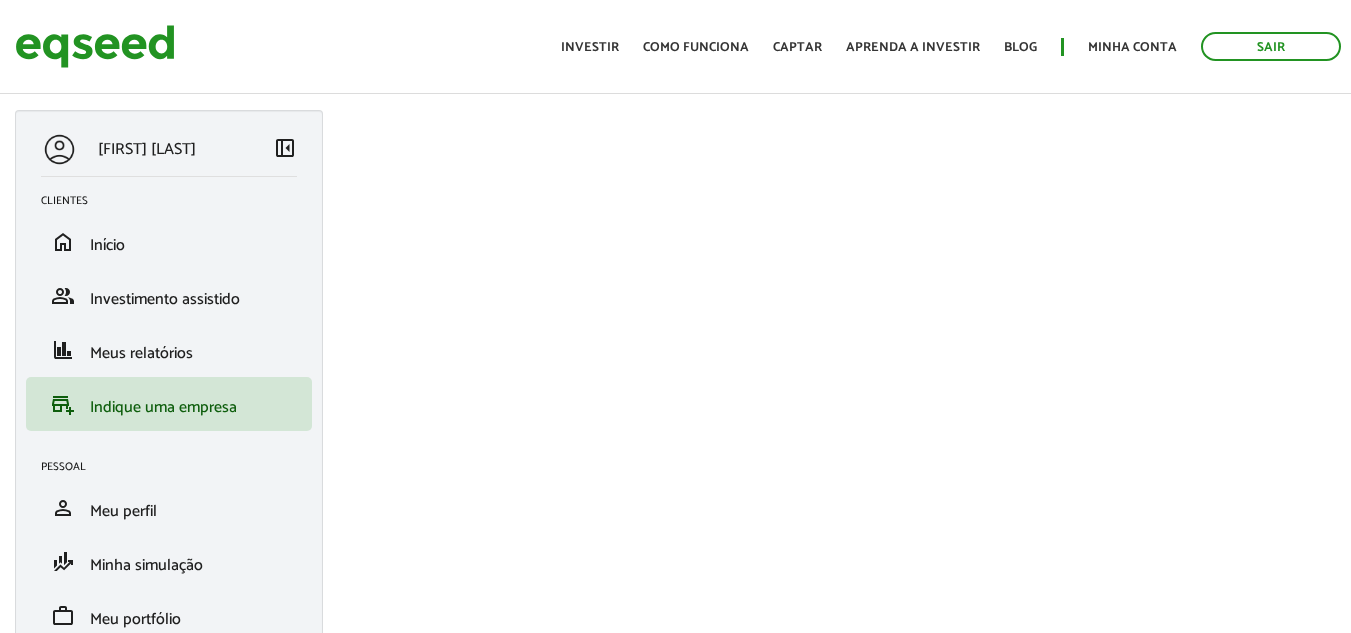 scroll, scrollTop: 0, scrollLeft: 0, axis: both 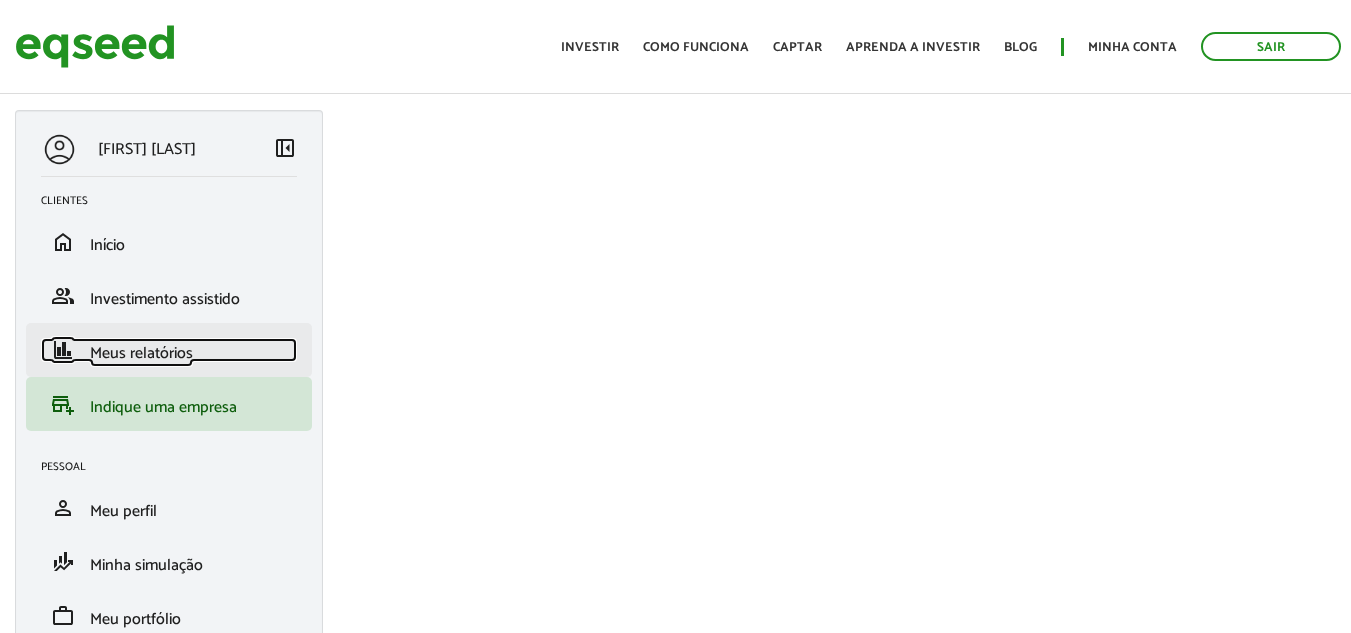 click on "Meus relatórios" at bounding box center (141, 353) 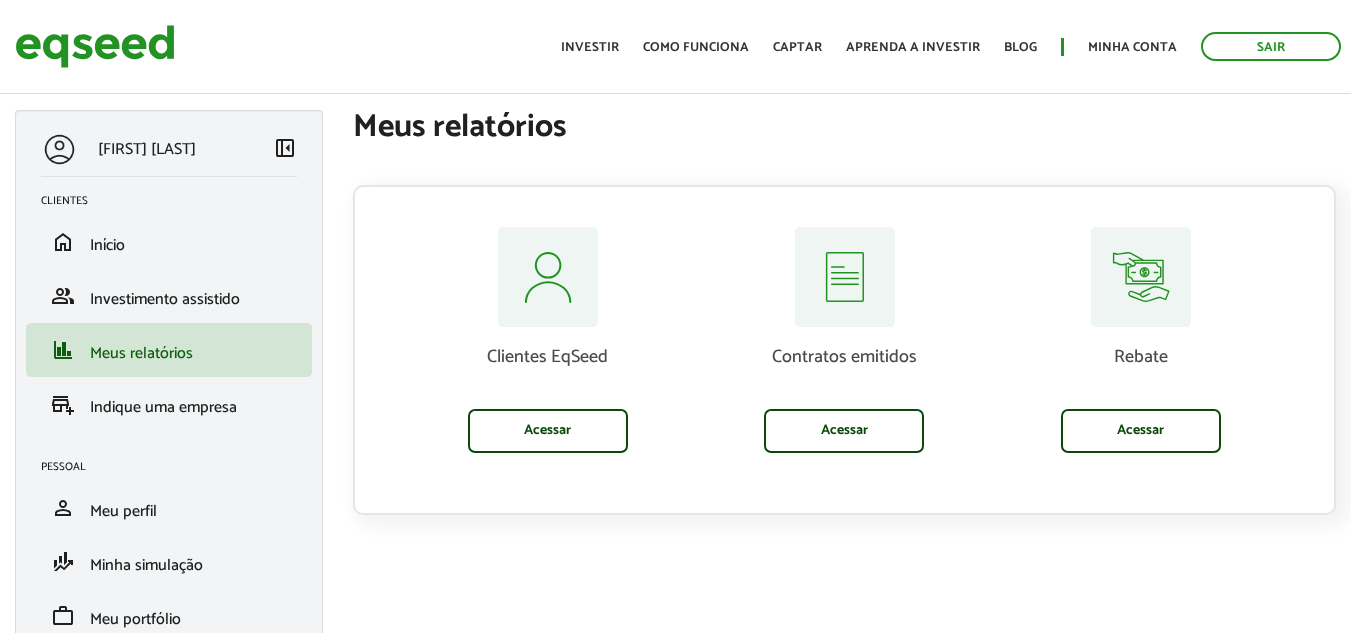scroll, scrollTop: 0, scrollLeft: 0, axis: both 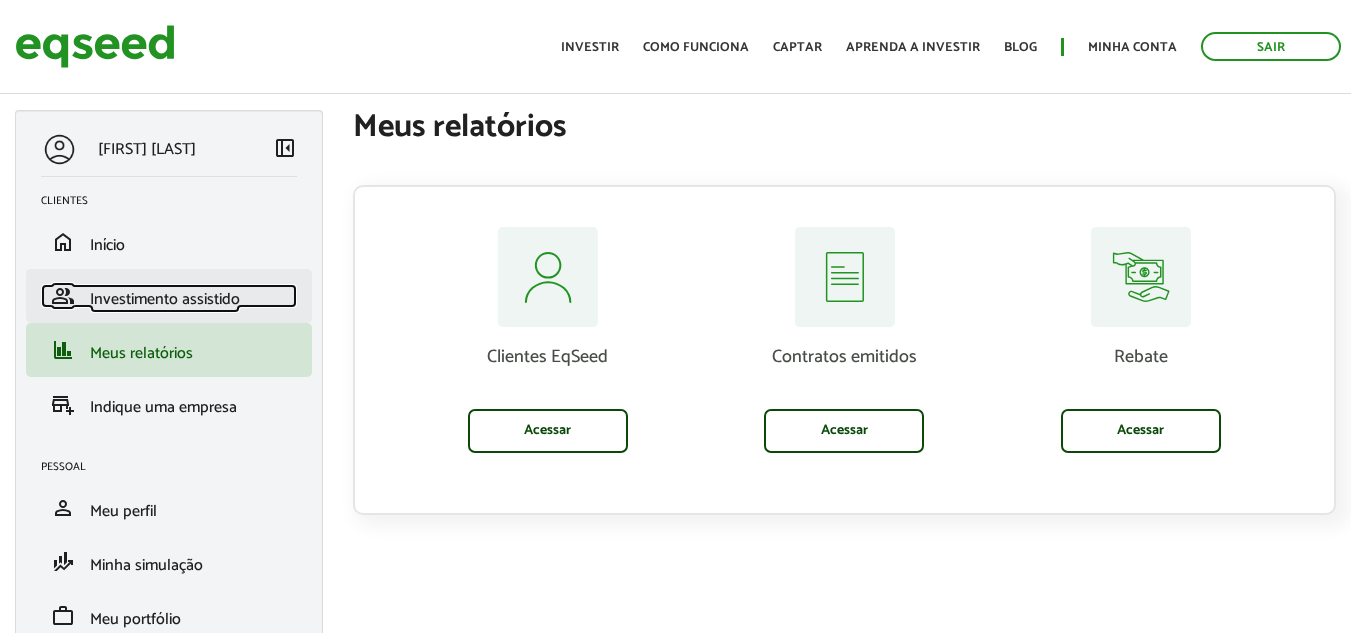 click on "Investimento assistido" at bounding box center [165, 299] 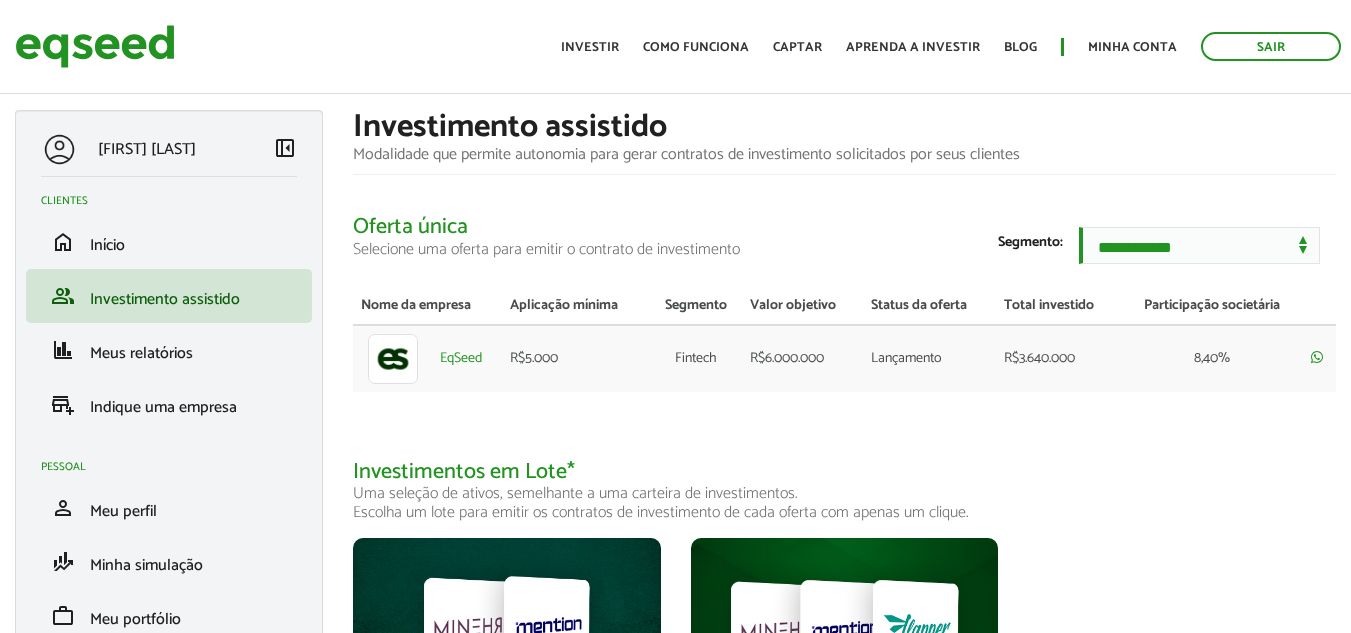 scroll, scrollTop: 0, scrollLeft: 0, axis: both 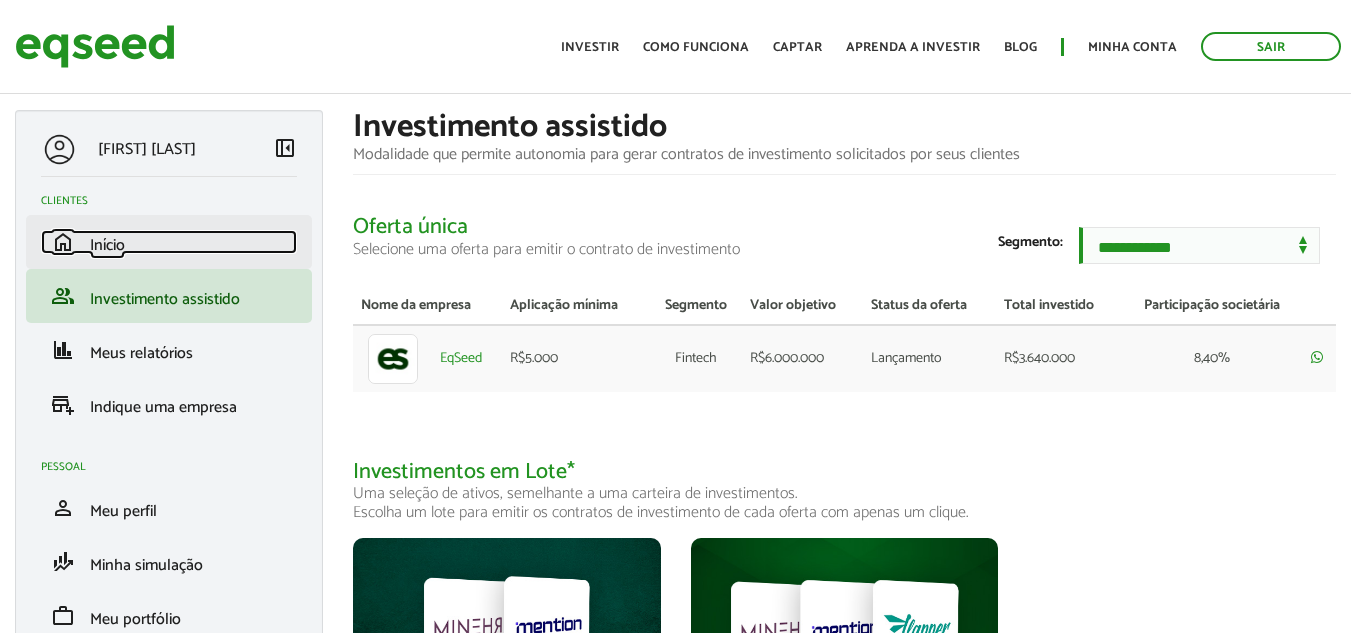 click on "Início" at bounding box center (107, 245) 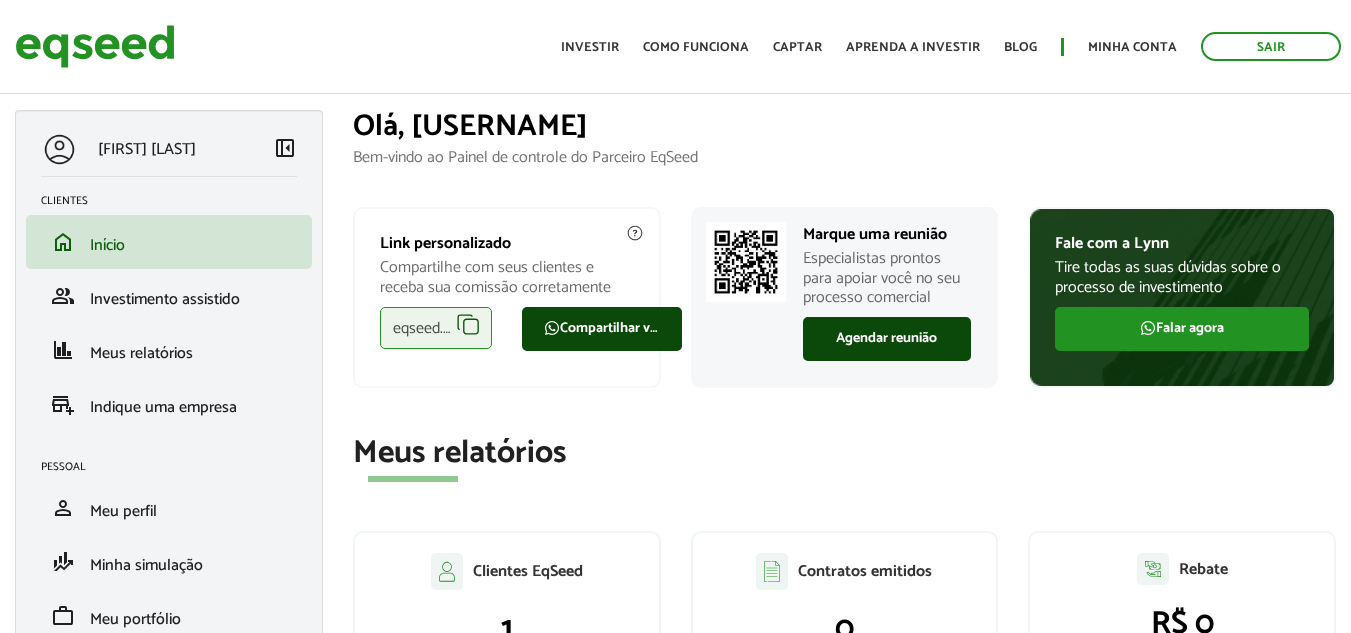 scroll, scrollTop: 0, scrollLeft: 0, axis: both 